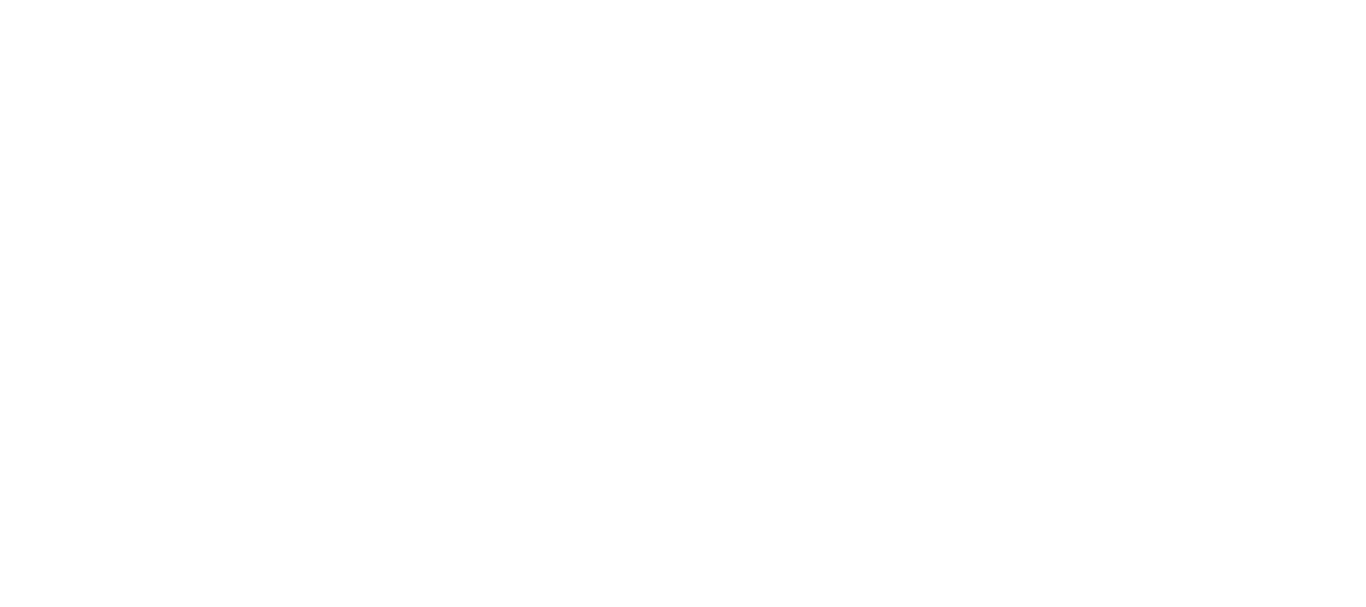 scroll, scrollTop: 0, scrollLeft: 0, axis: both 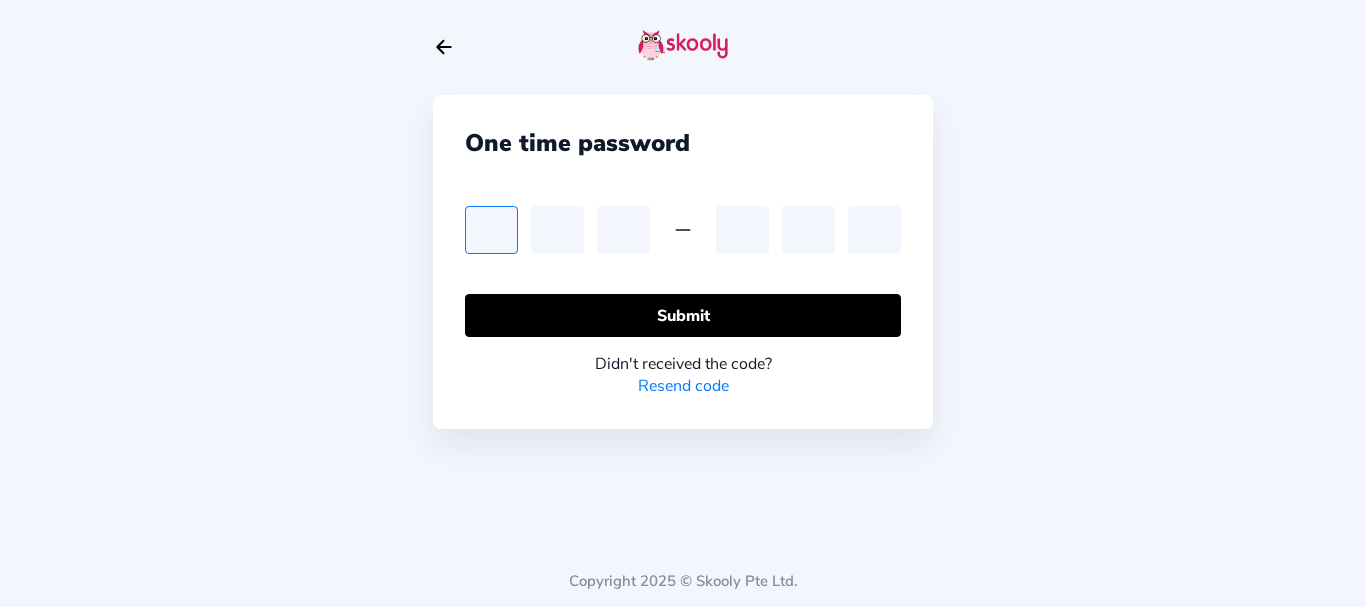 type on "1" 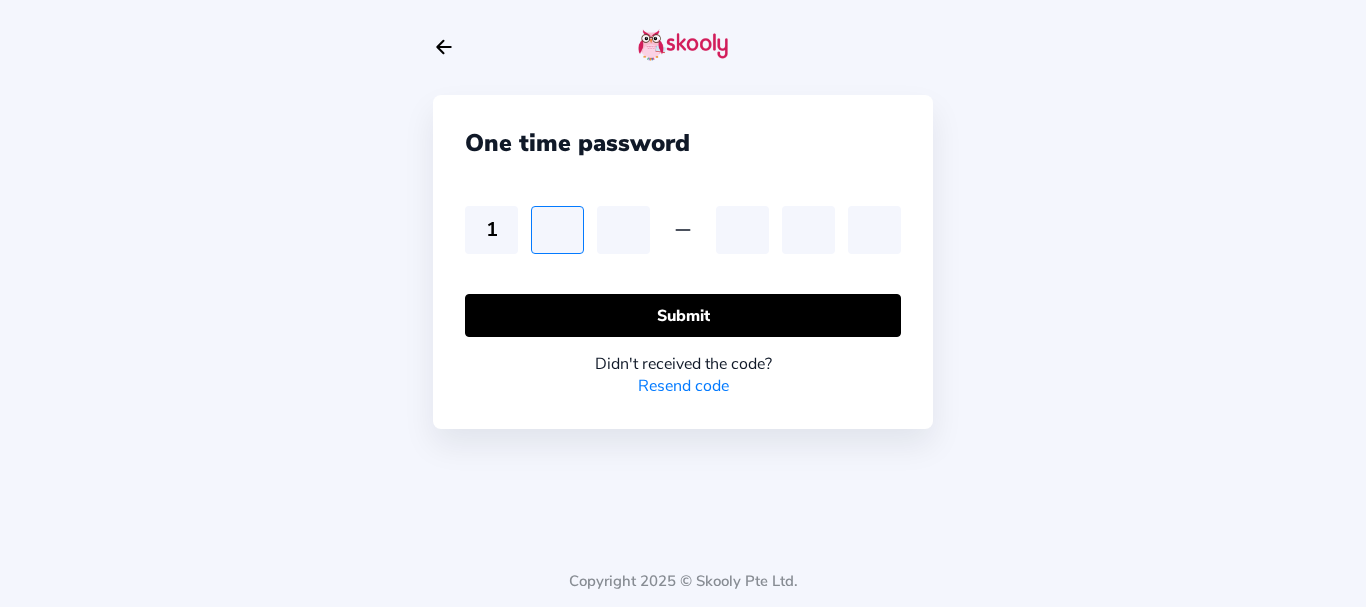 type on "7" 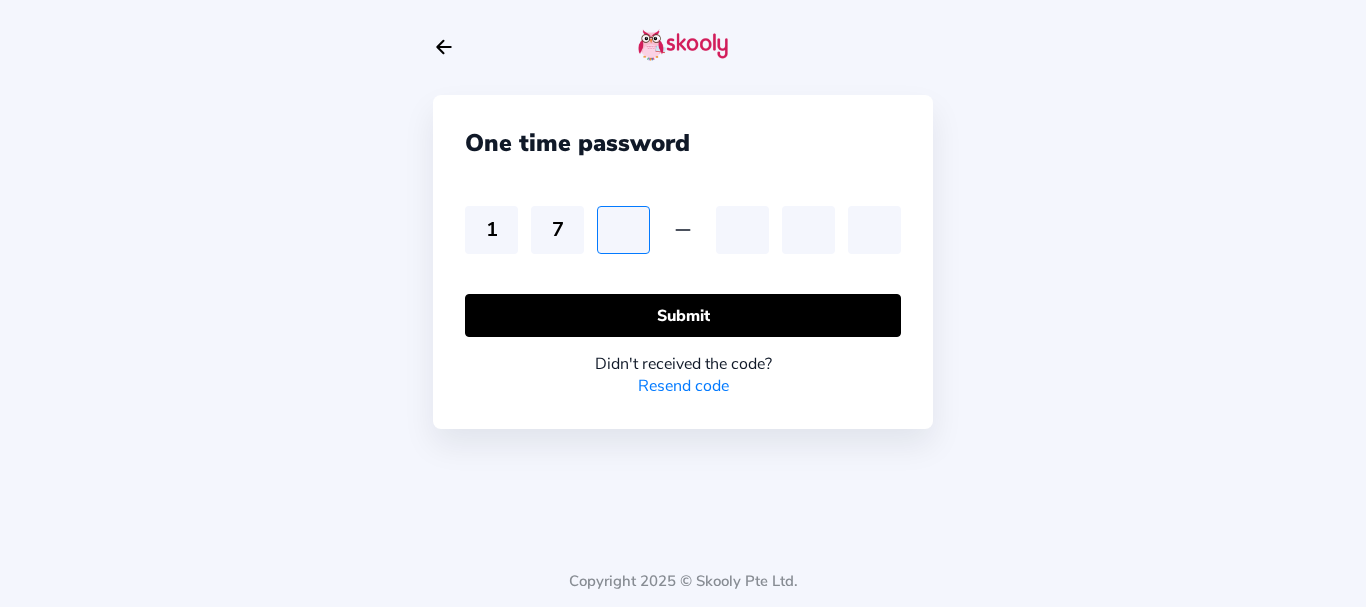 type on "8" 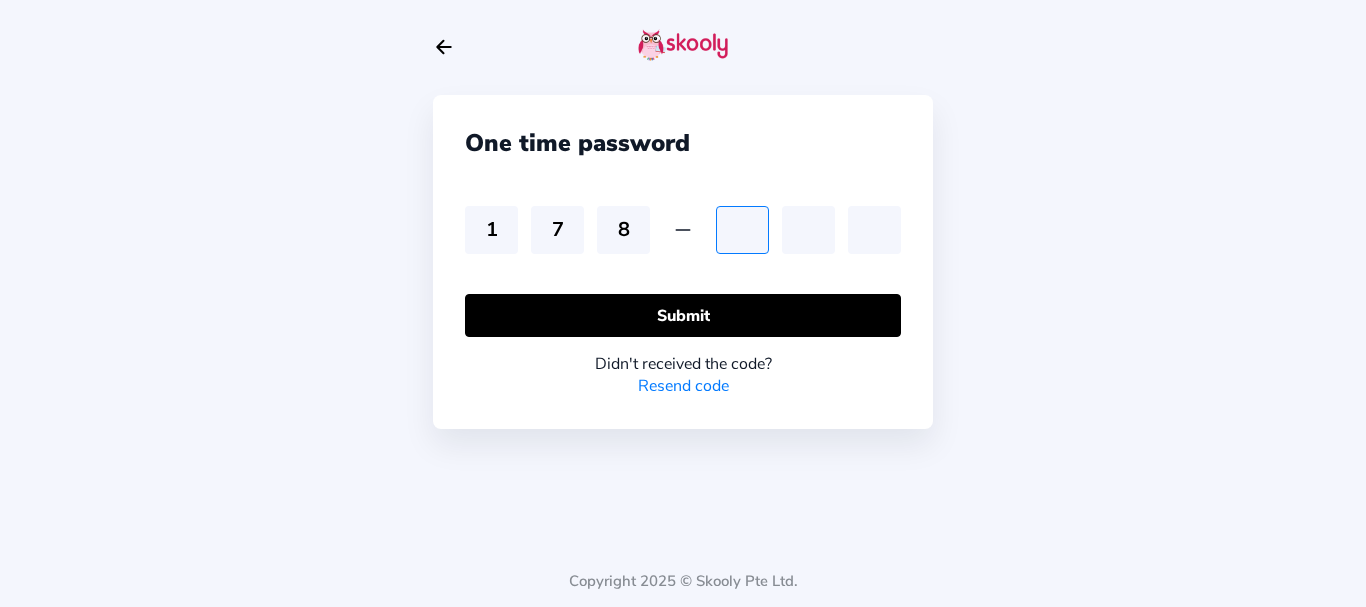type on "9" 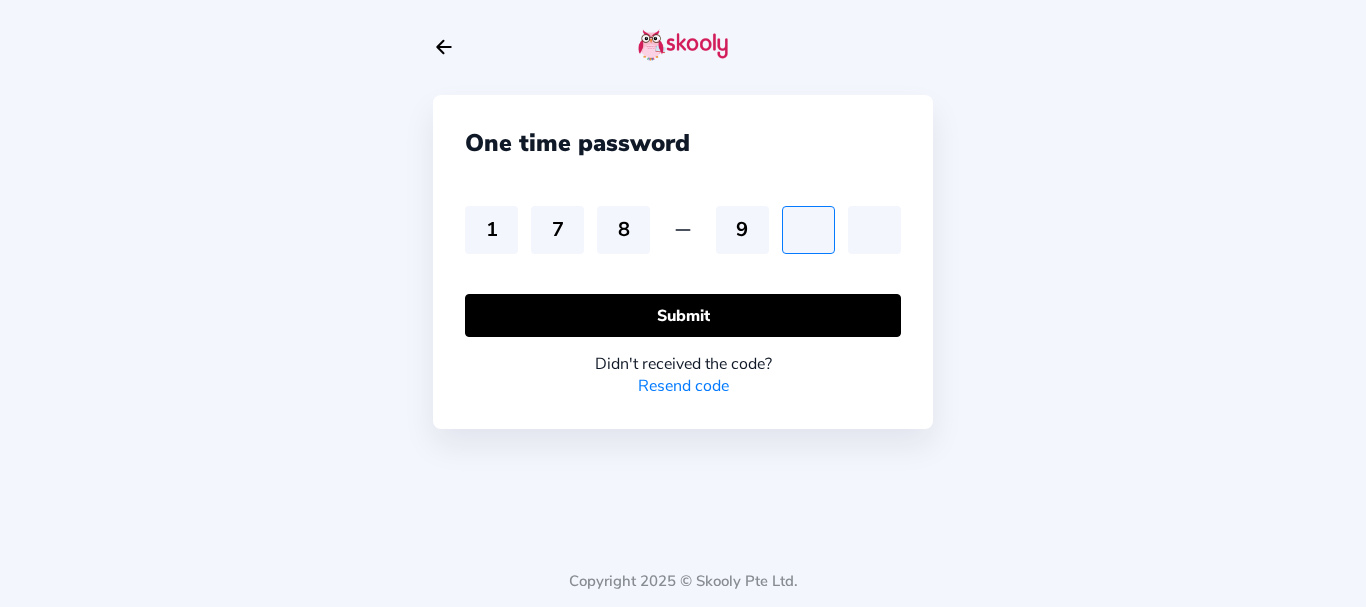 type on "4" 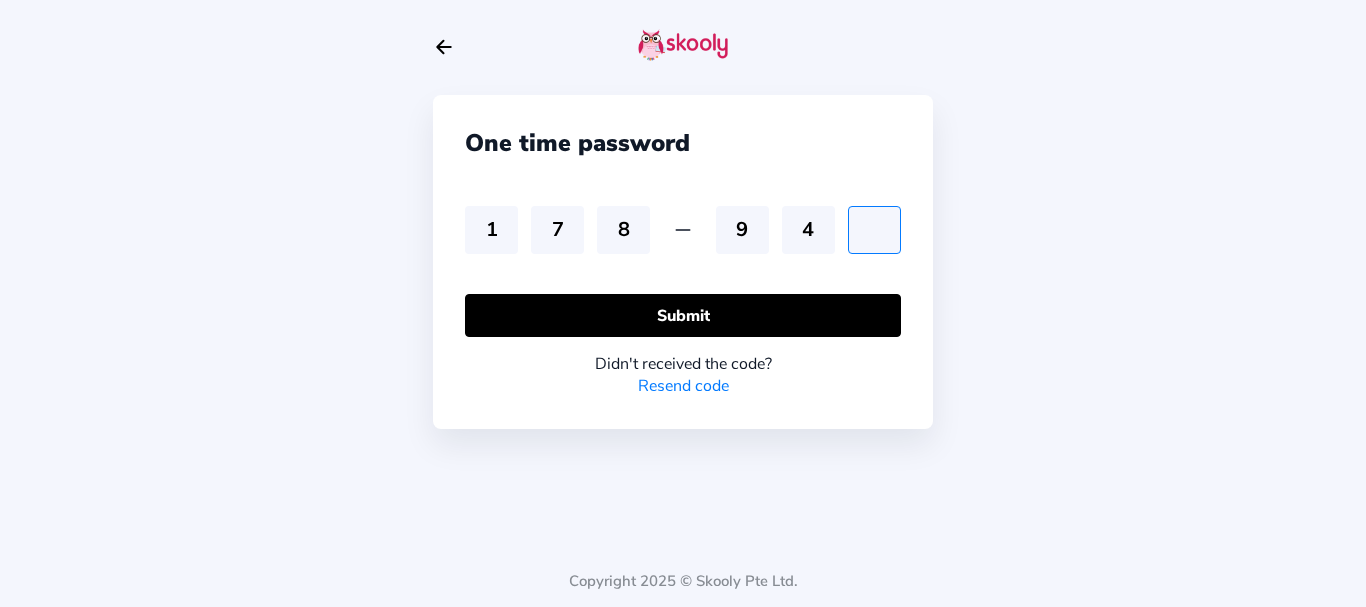 type on "8" 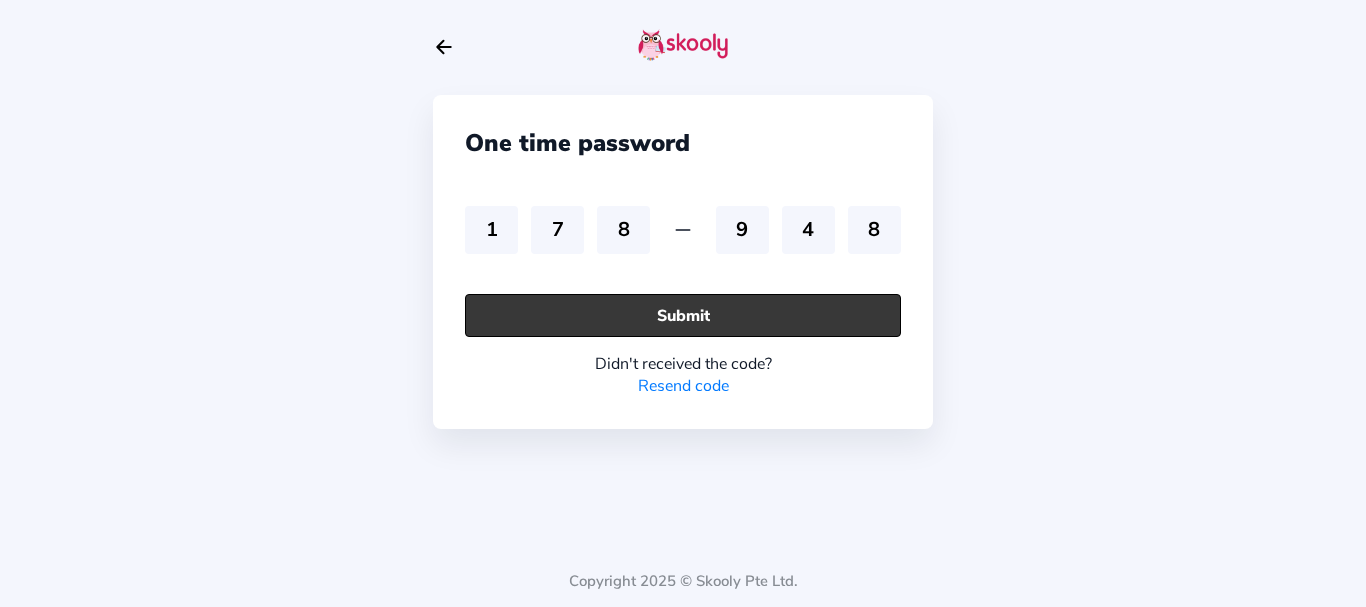 click on "Submit" 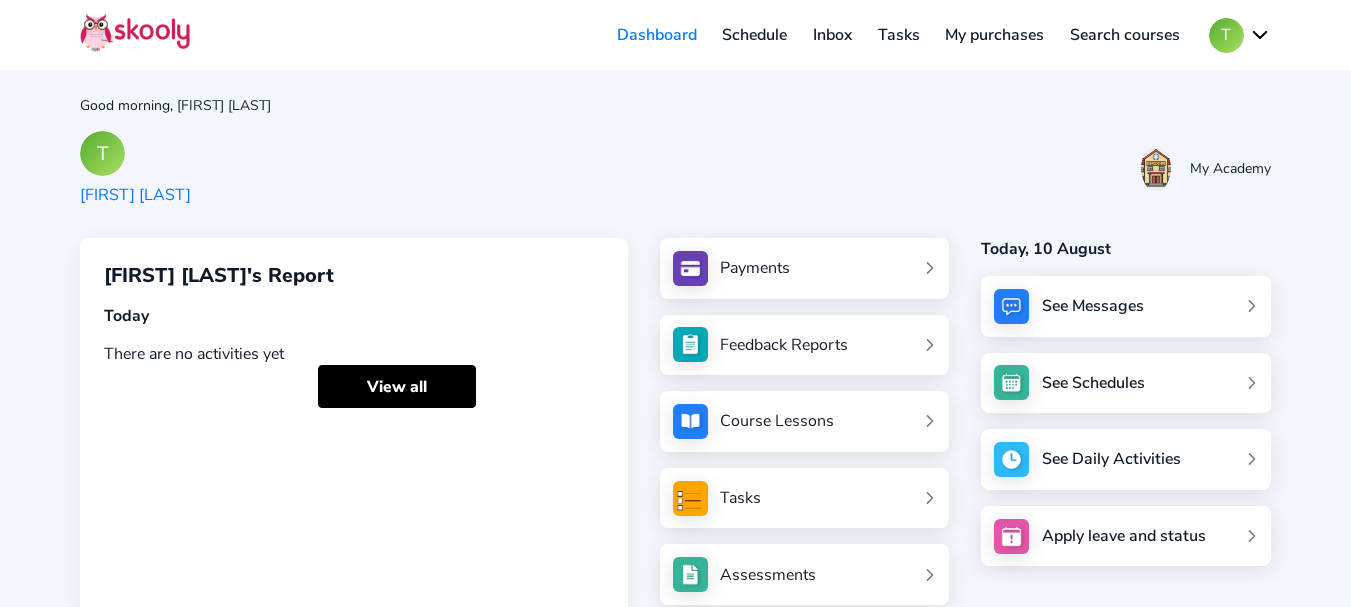 click on "T" 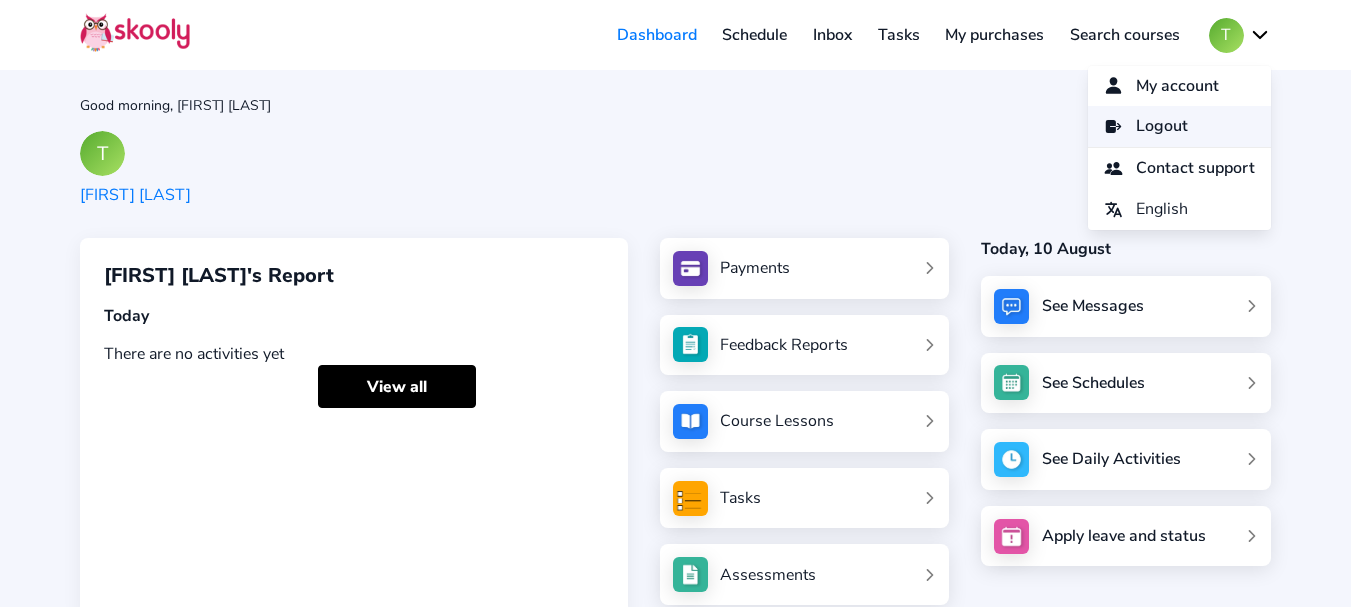 click on "Logout" 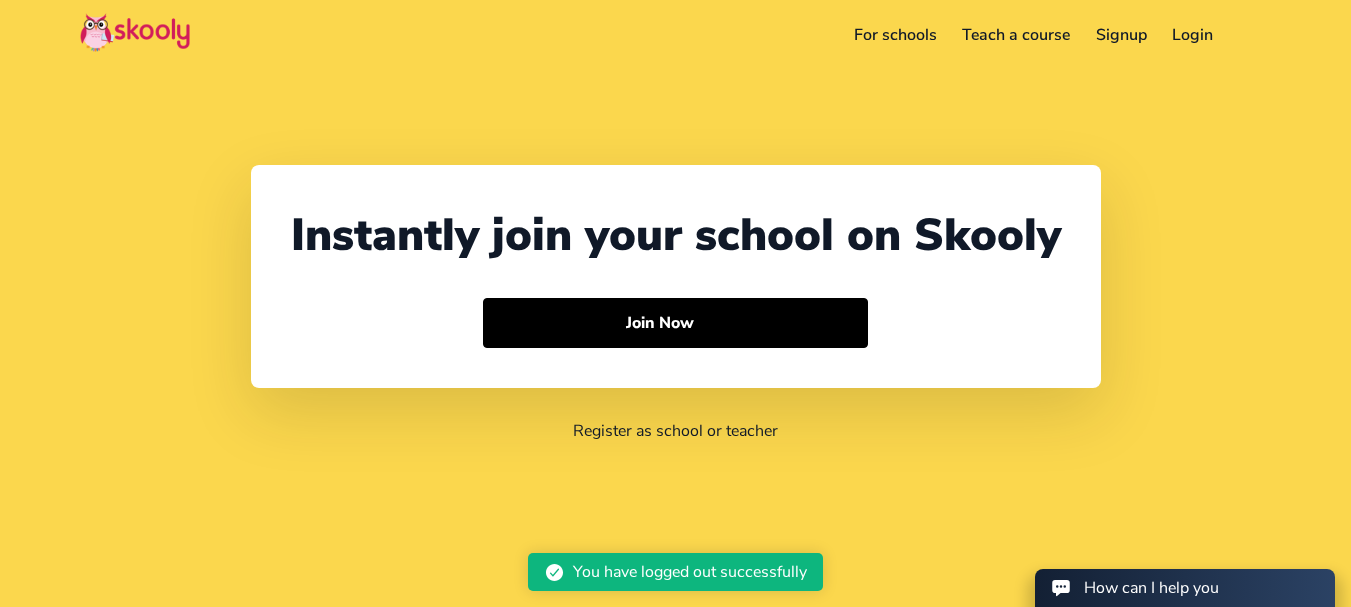 select on "91" 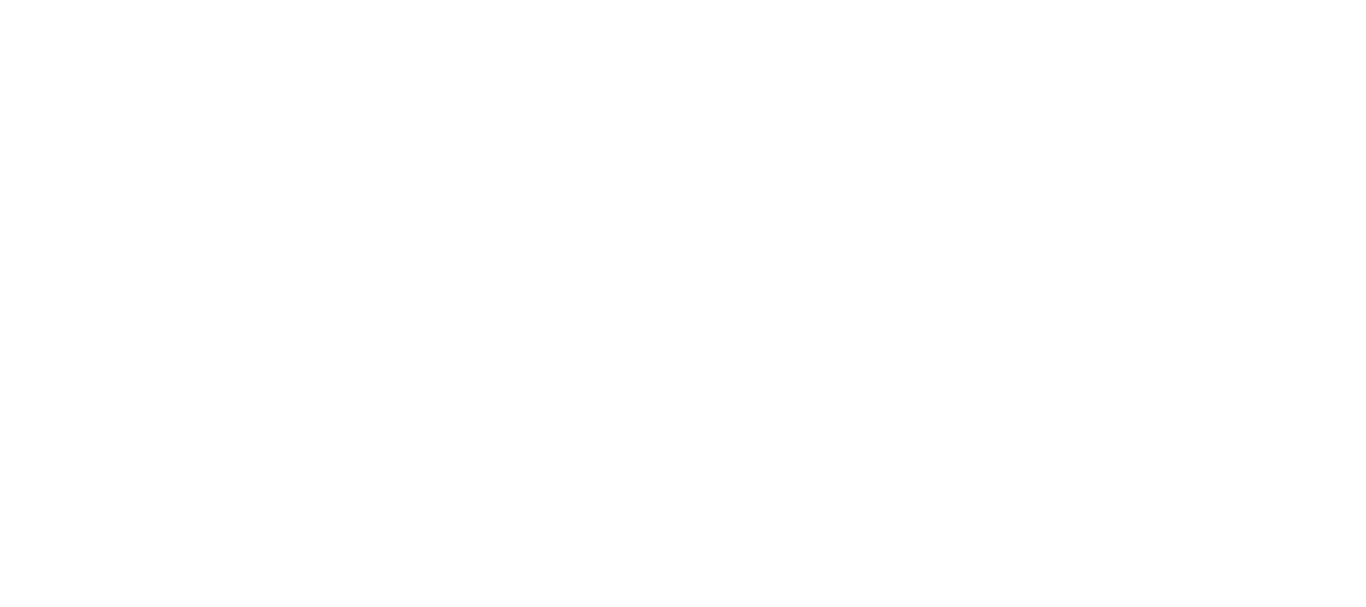 scroll, scrollTop: 0, scrollLeft: 0, axis: both 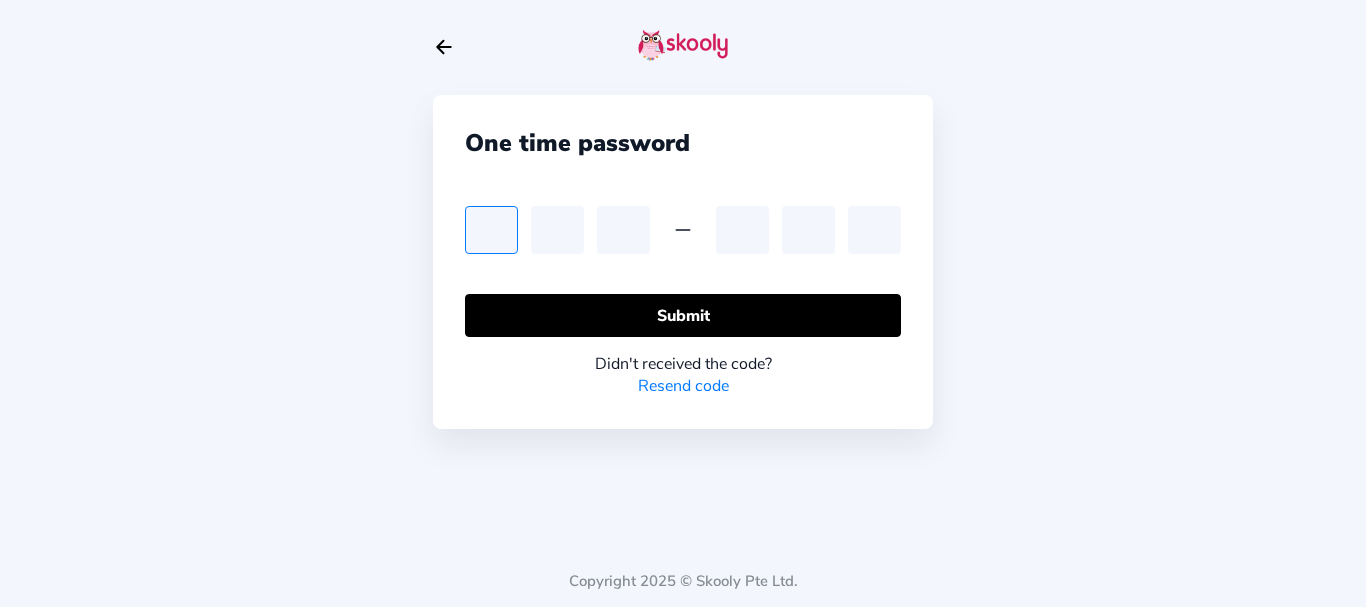 type on "8" 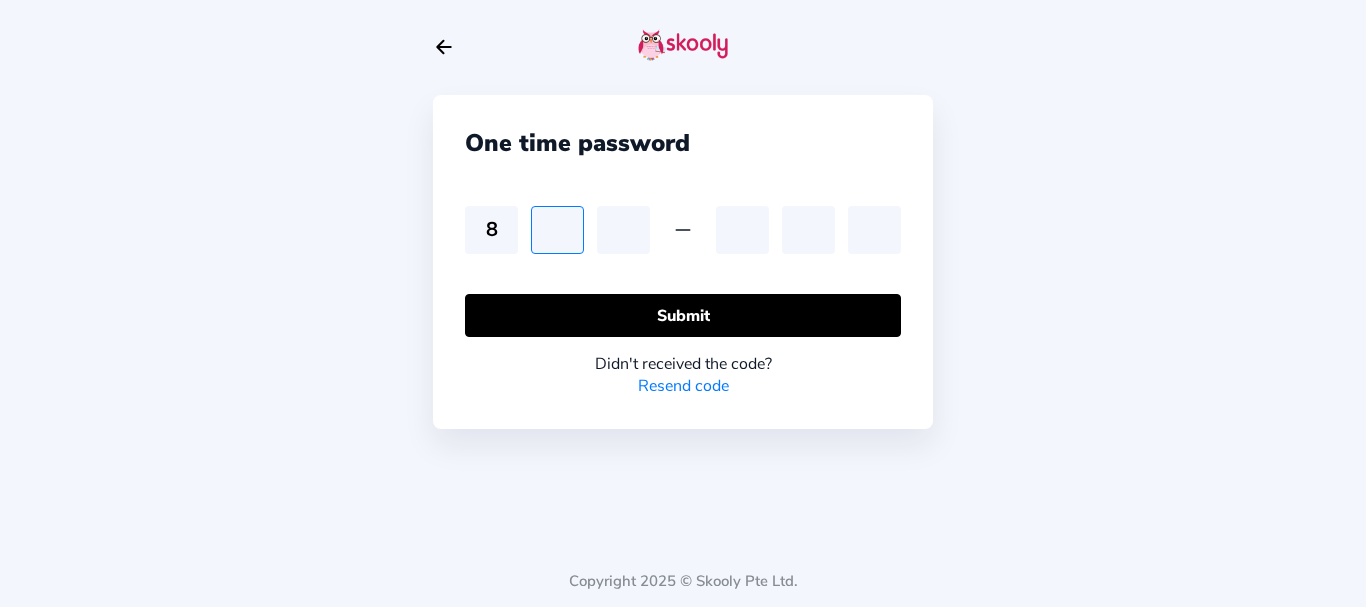 type on "5" 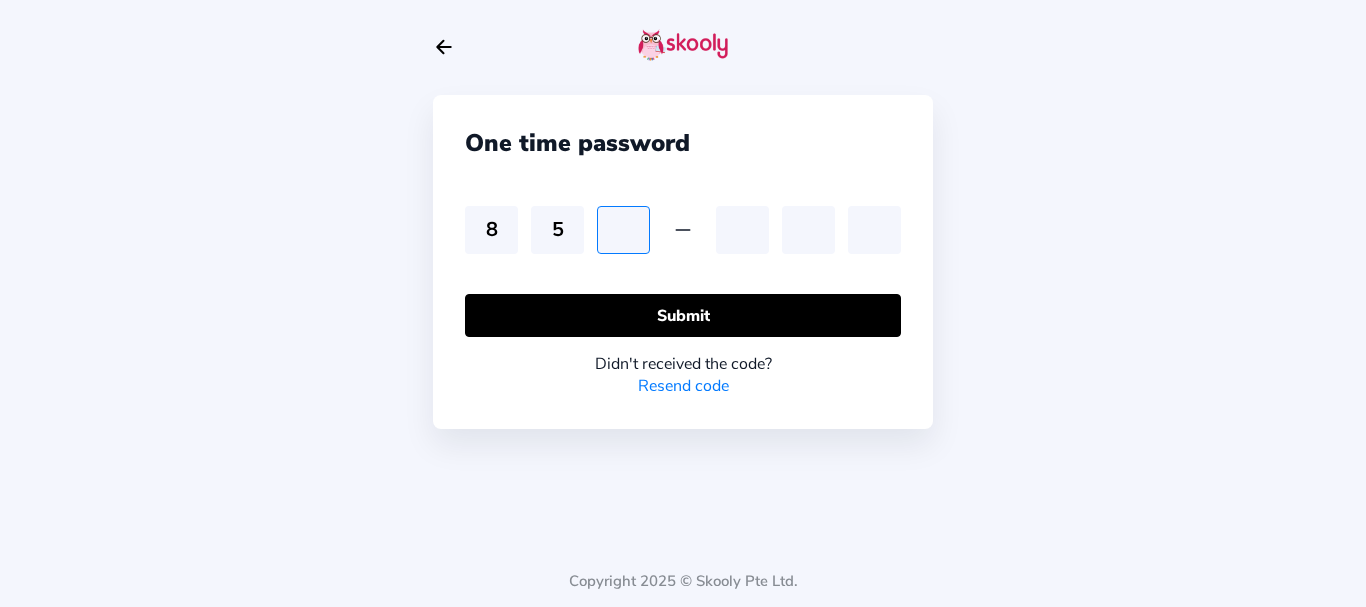 type on "1" 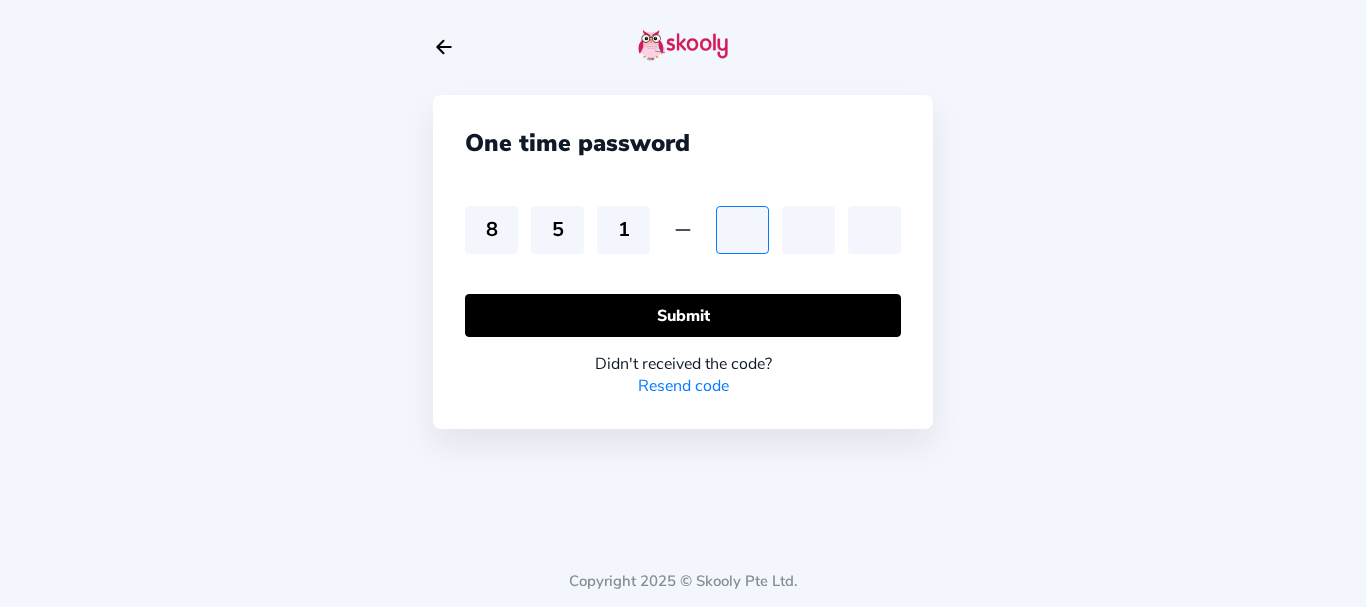type on "3" 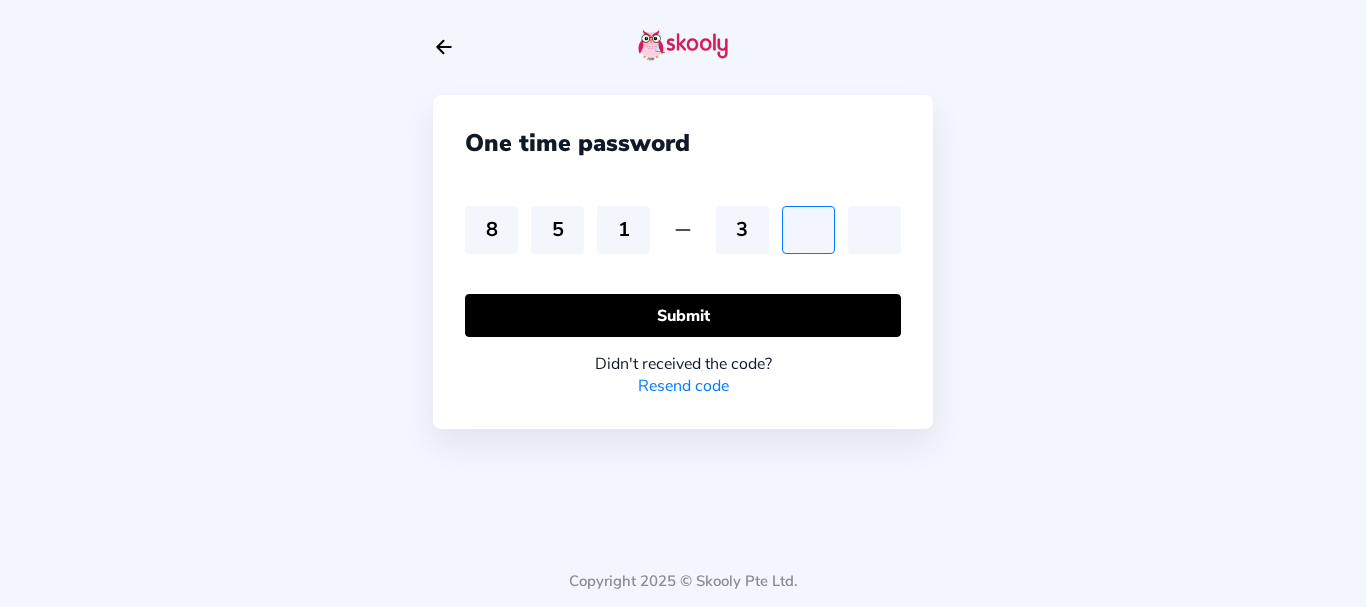 type on "4" 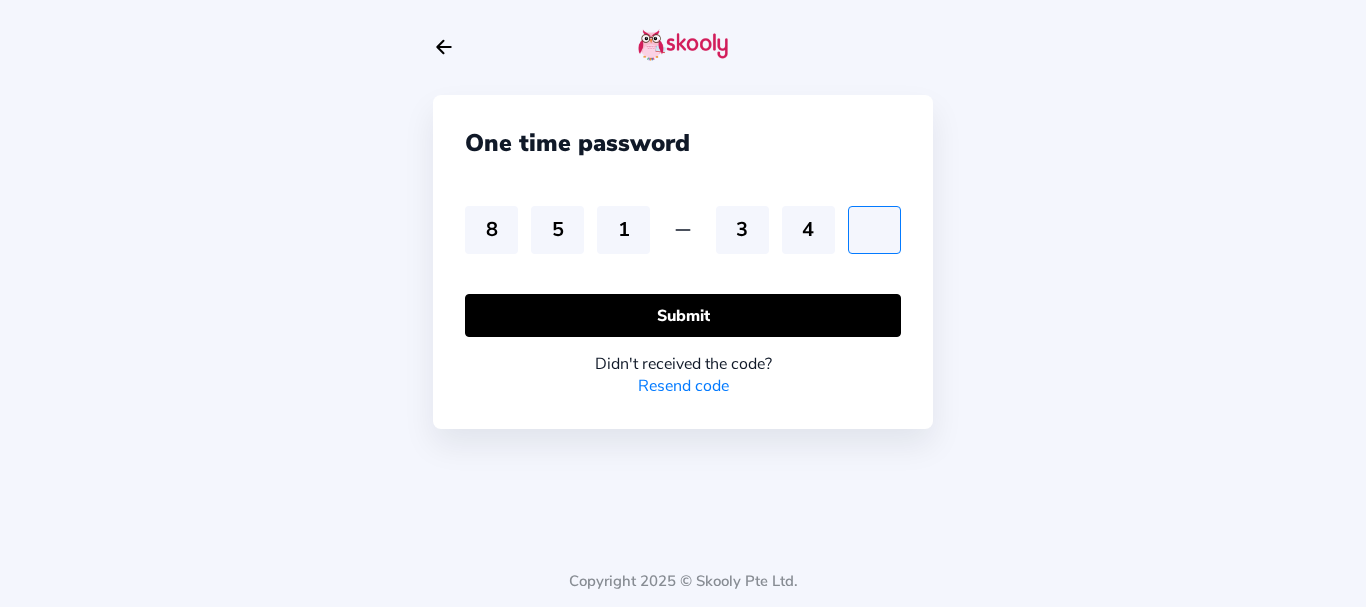 type on "5" 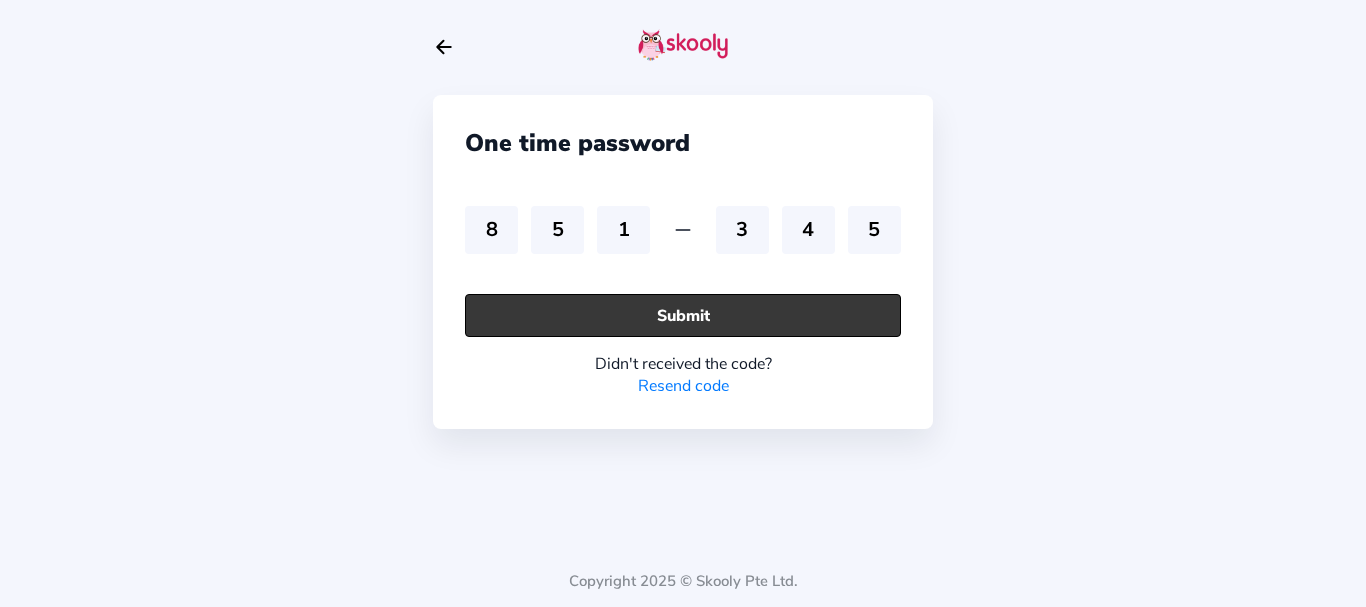 click on "Submit" 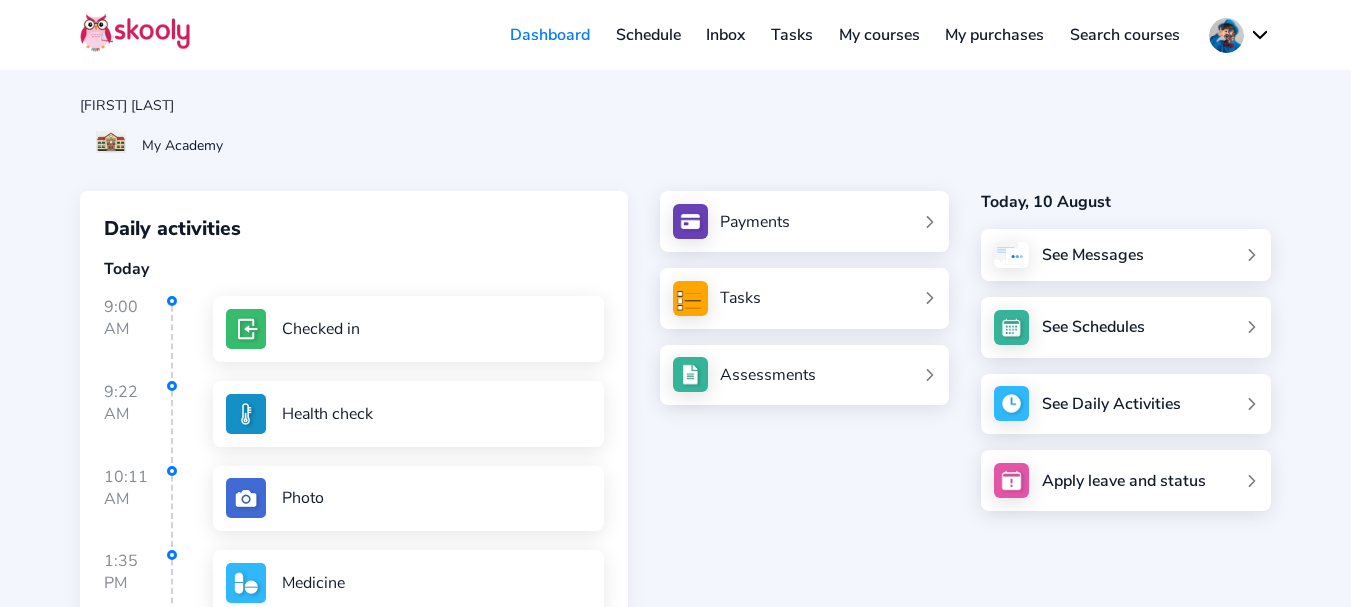 click on "Payments Tasks Assessments" 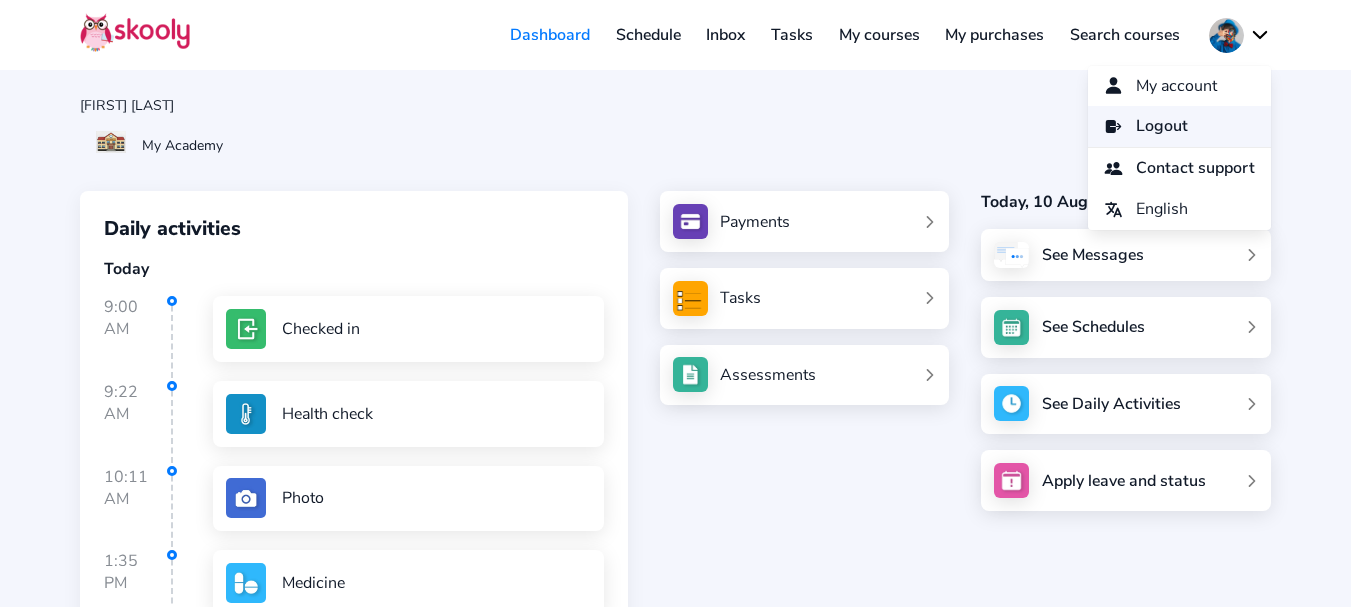 click on "Logout" 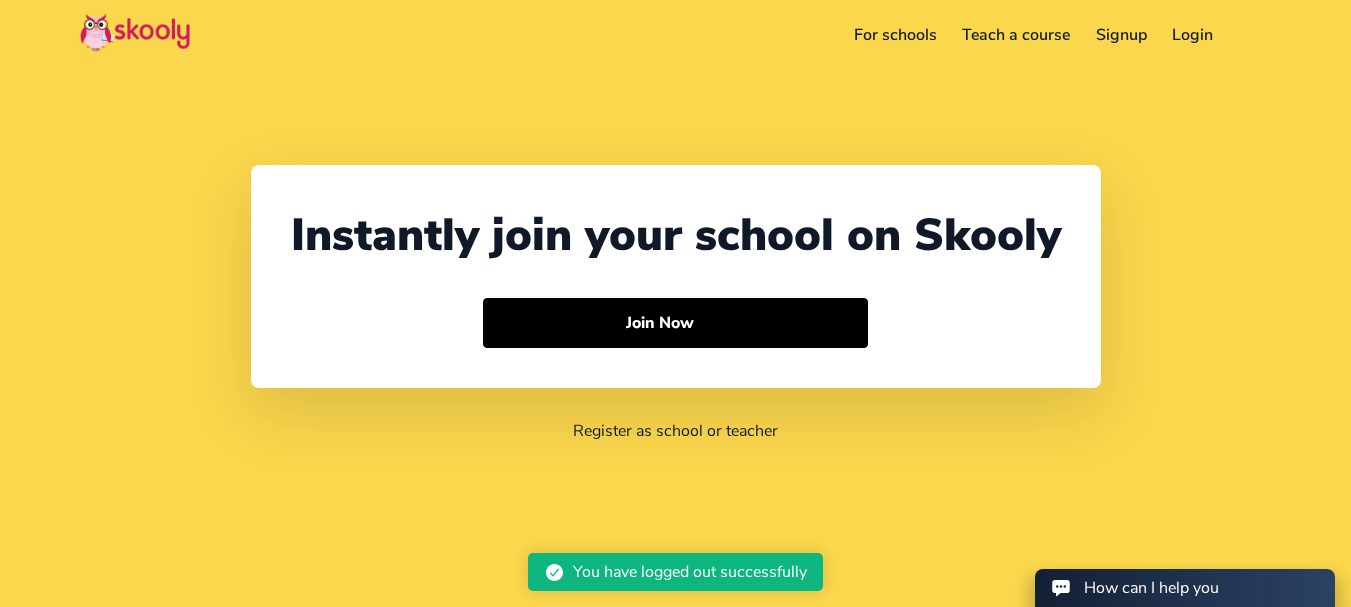 select on "91" 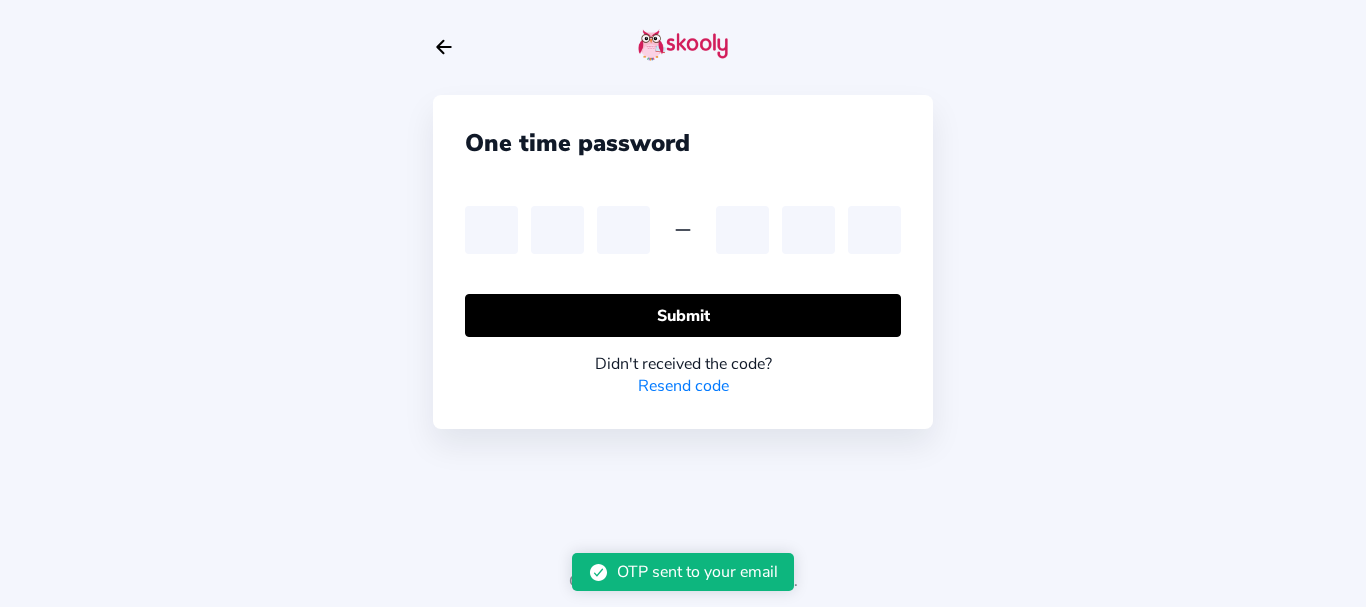 scroll, scrollTop: 0, scrollLeft: 0, axis: both 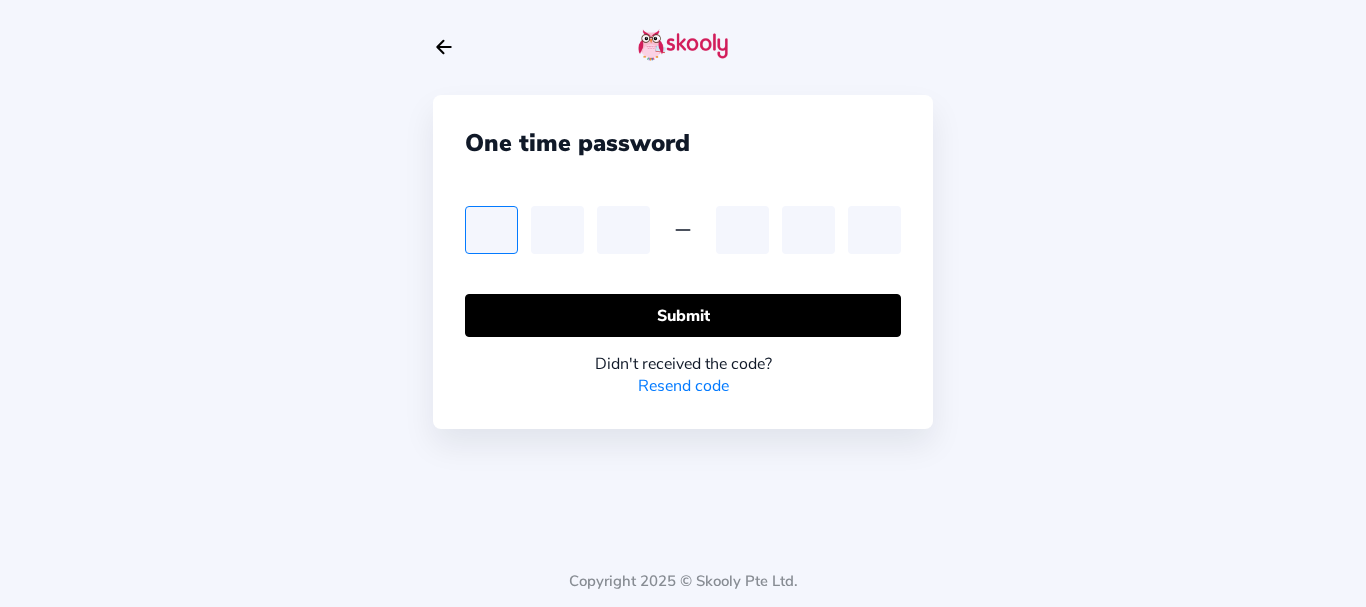 type on "3" 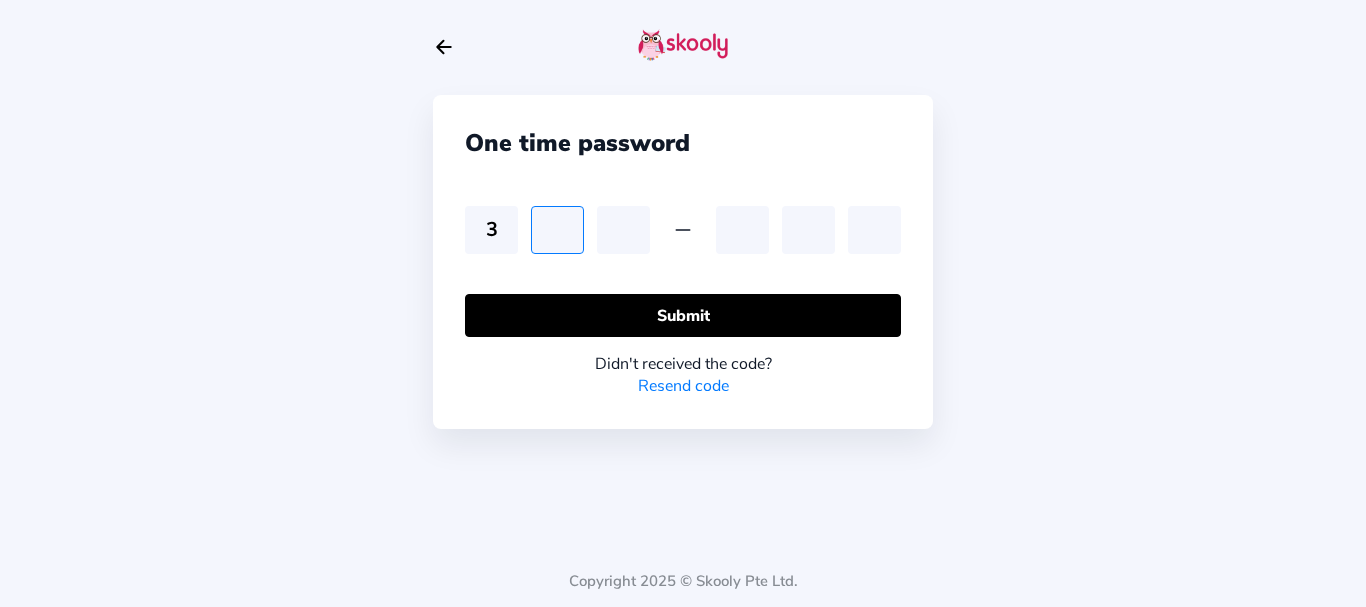 type on "1" 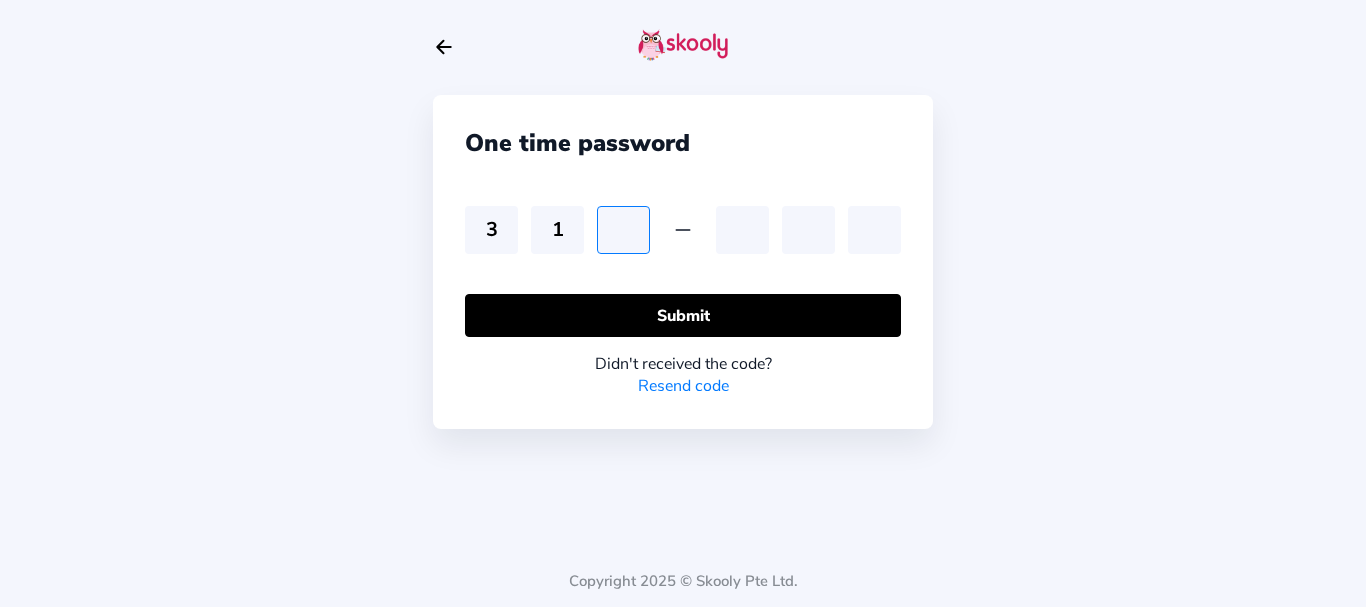 type on "3" 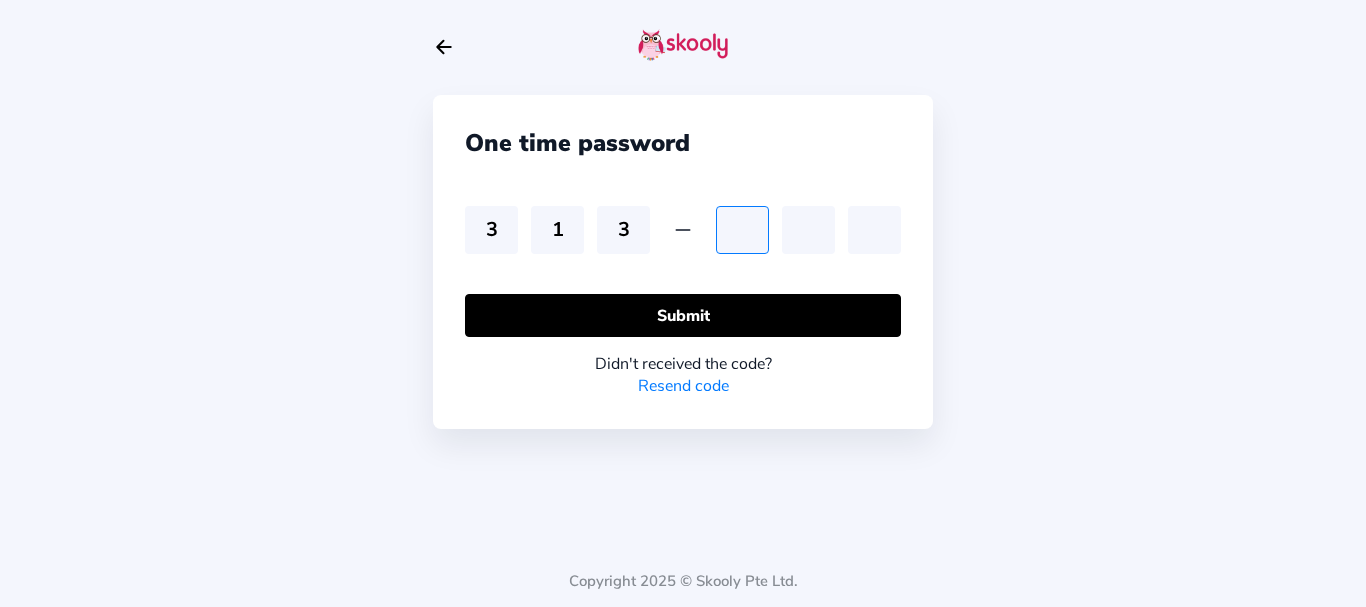 type on "6" 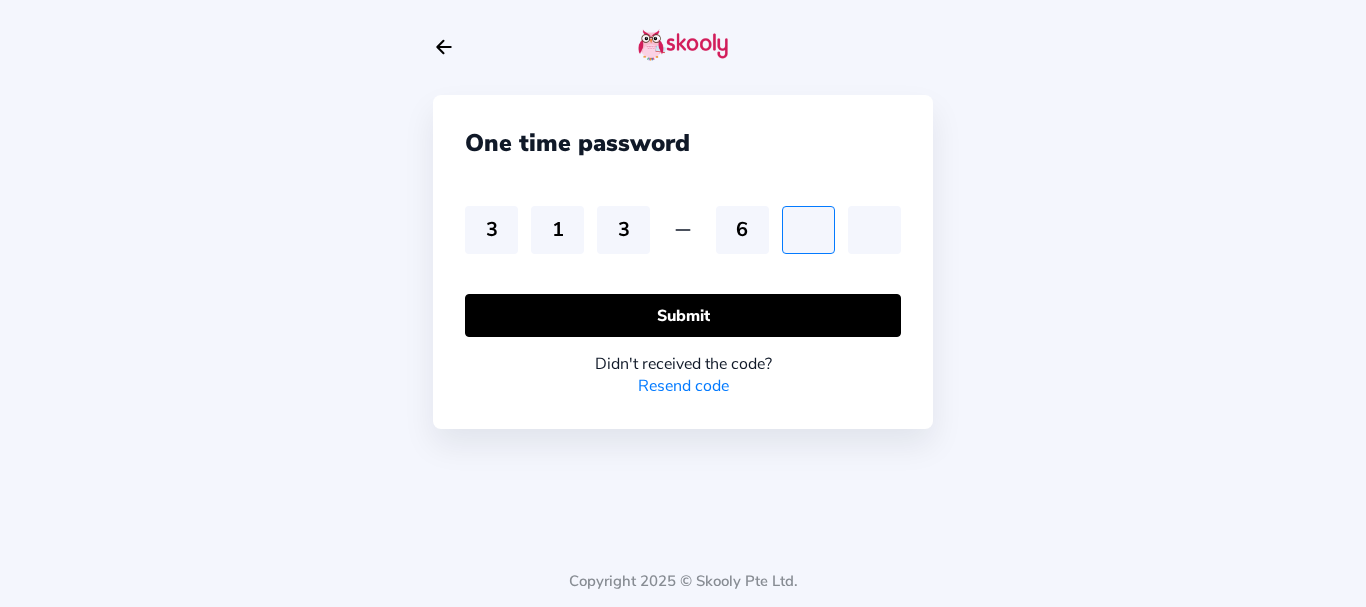 type on "8" 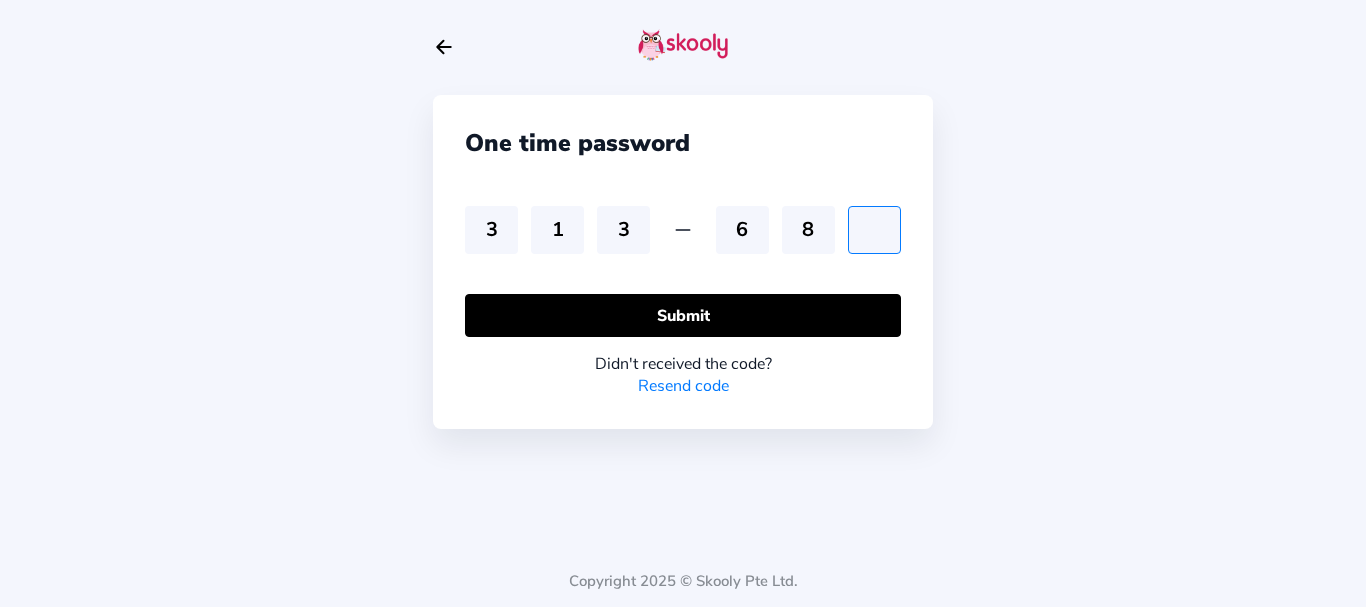 type on "0" 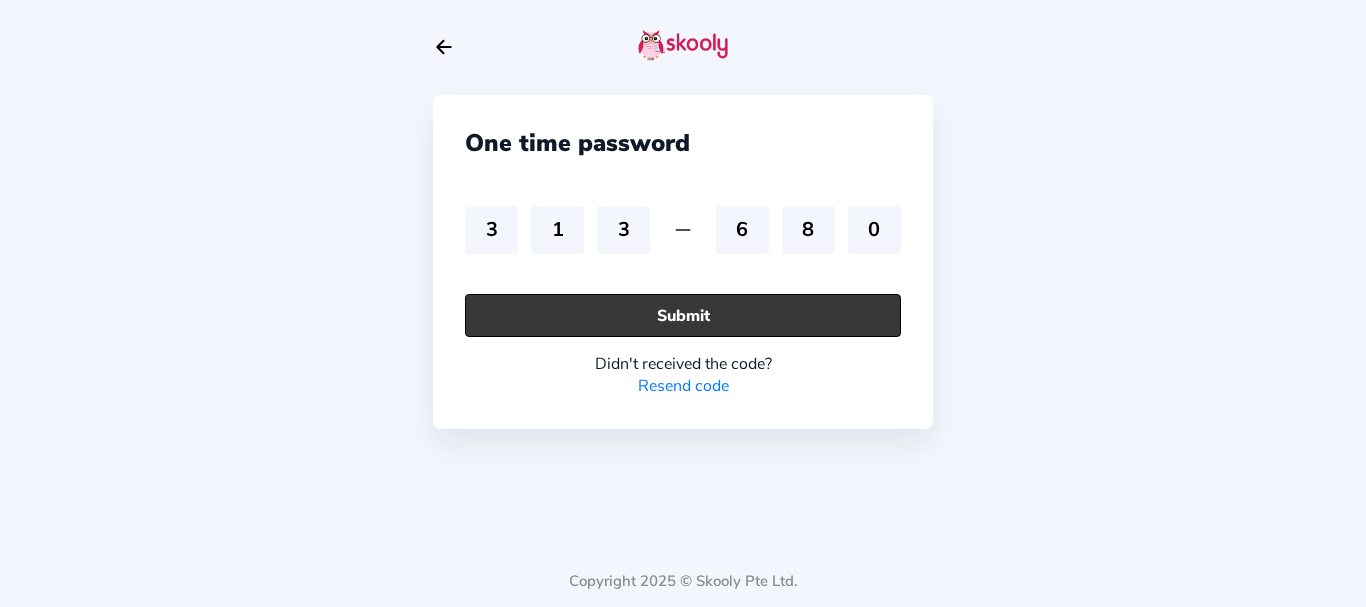click on "Submit" 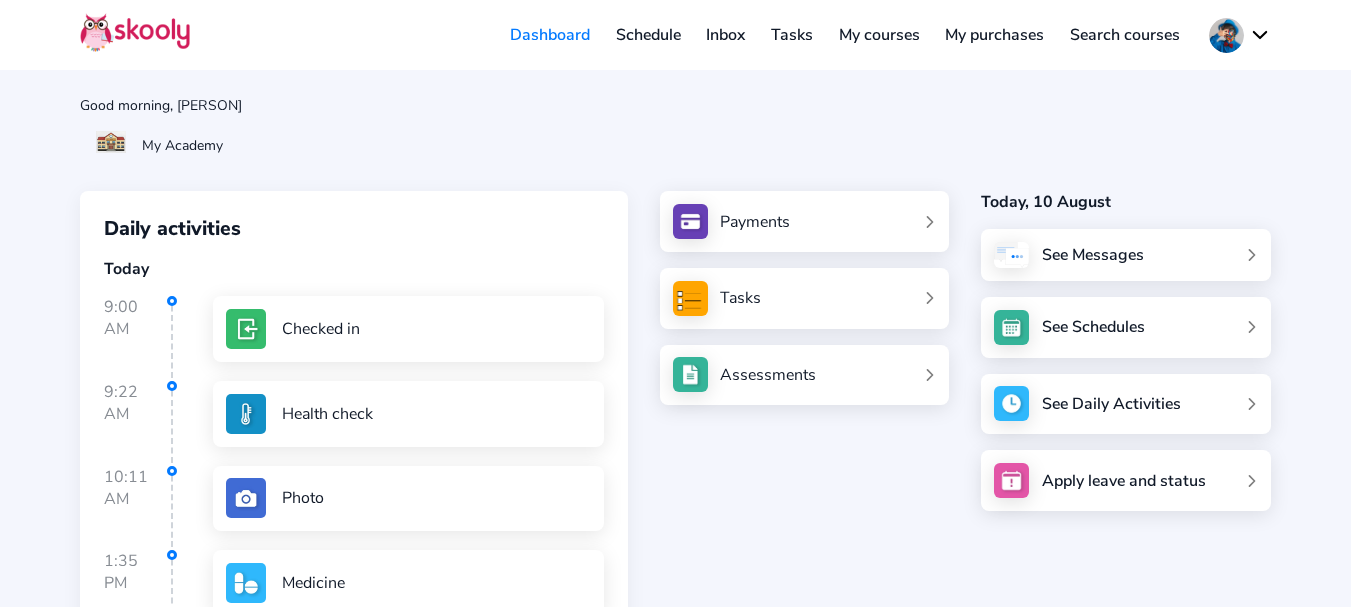 click 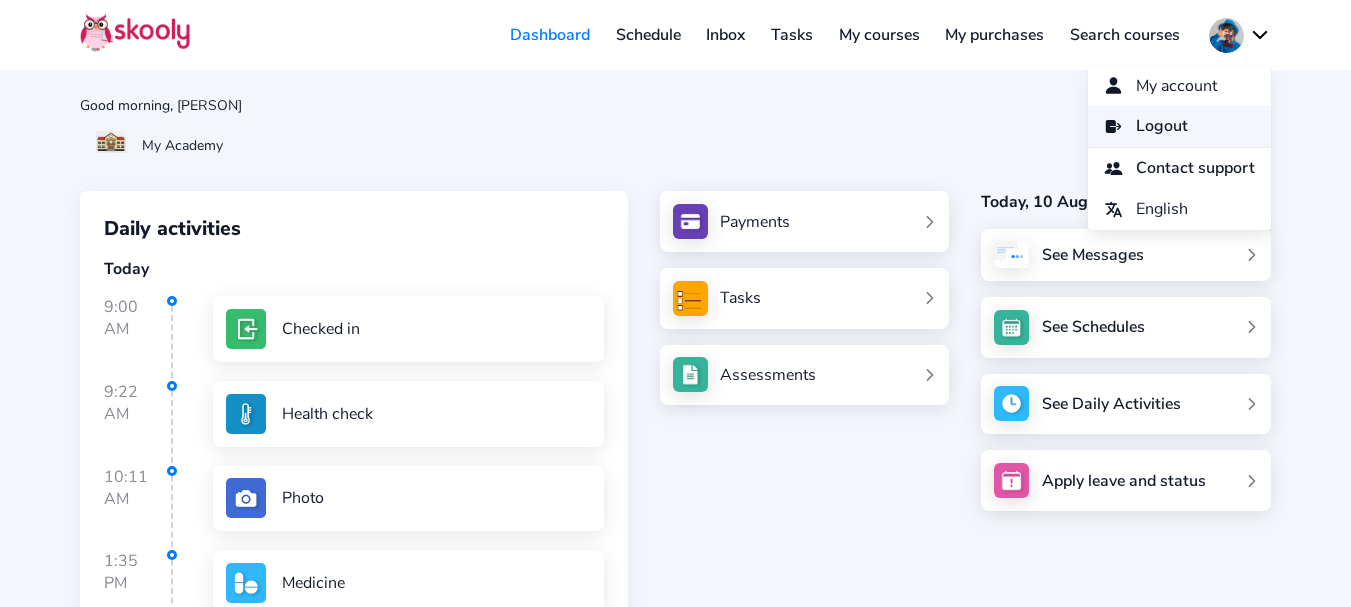 click on "Logout" 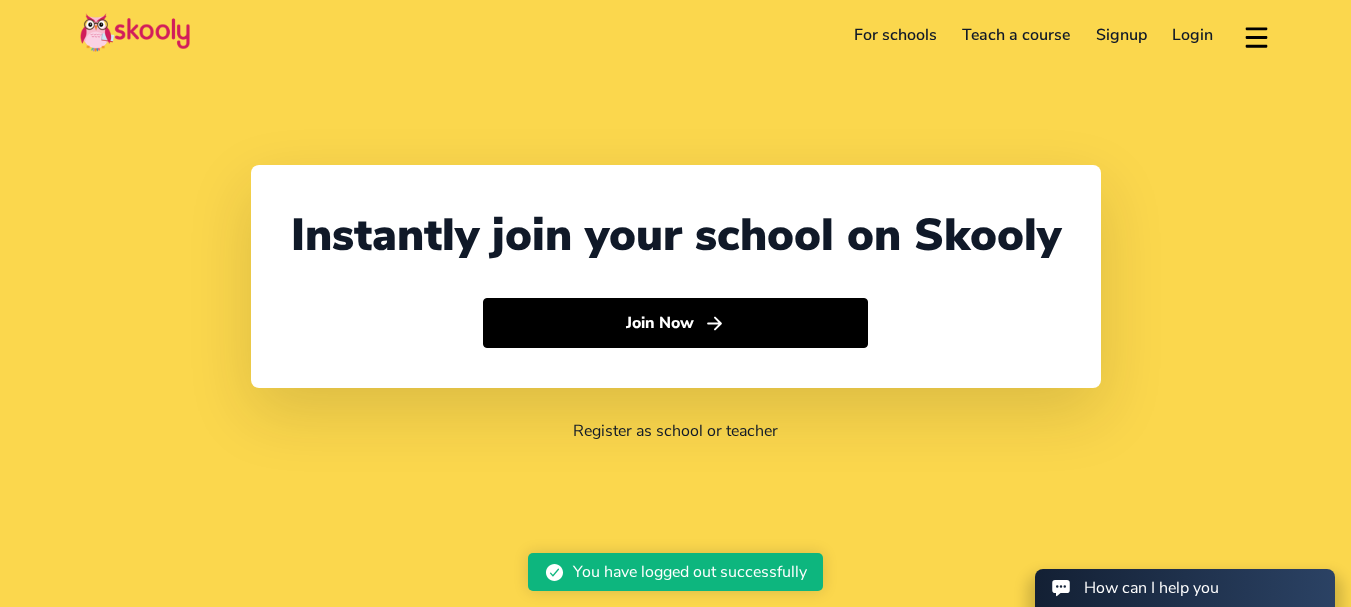 select on "91" 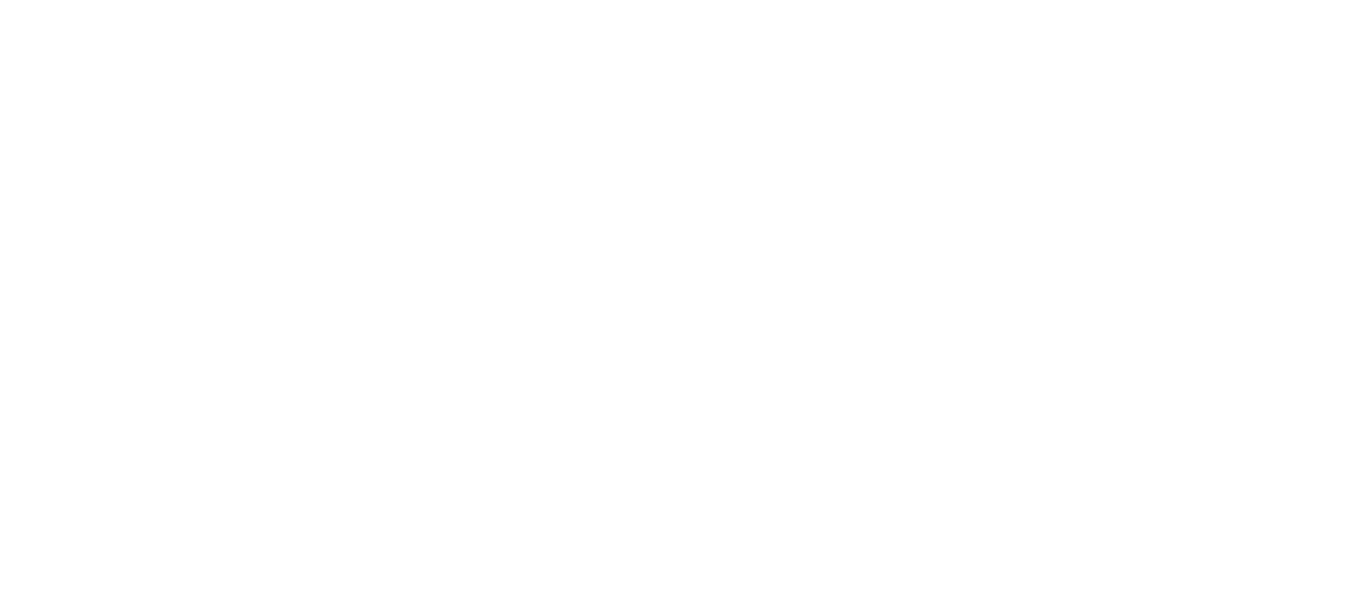 scroll, scrollTop: 0, scrollLeft: 0, axis: both 